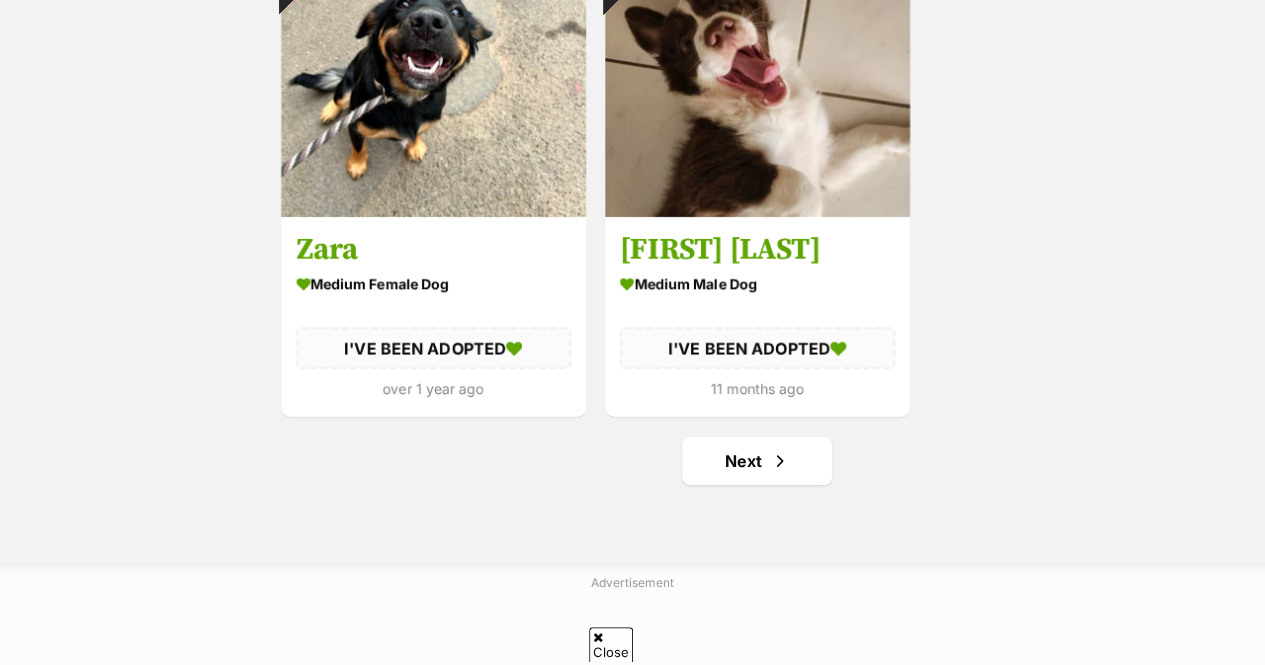 scroll, scrollTop: 0, scrollLeft: 0, axis: both 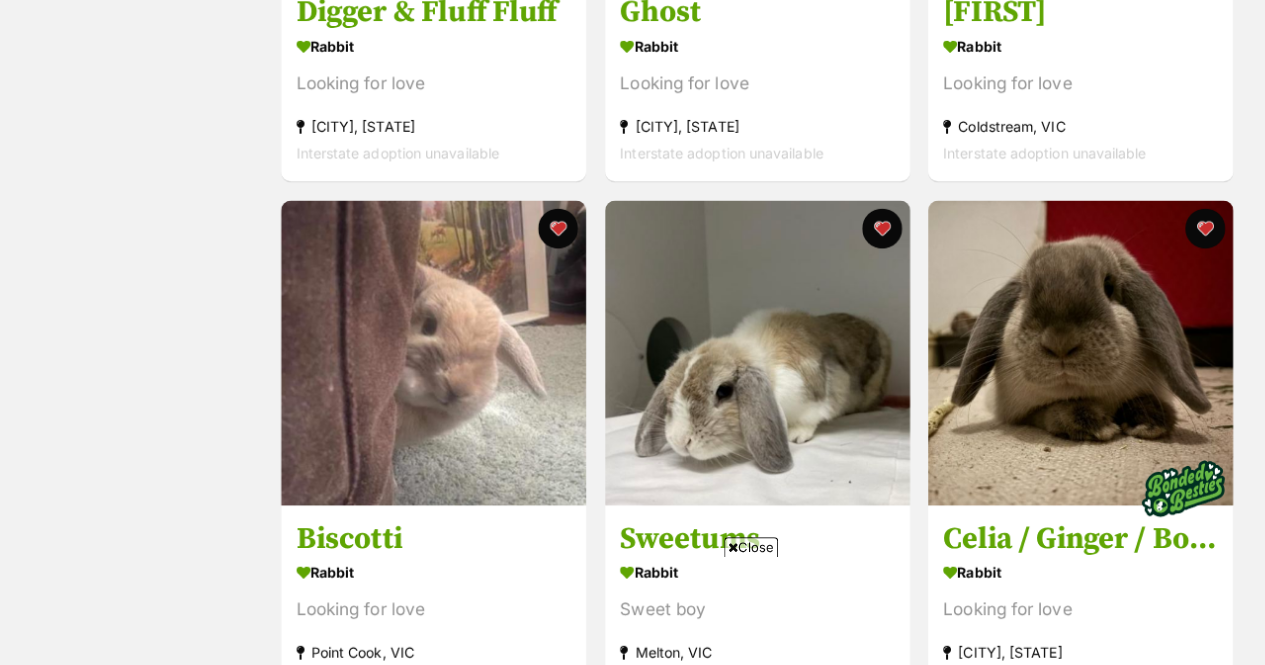 click at bounding box center [433, 352] 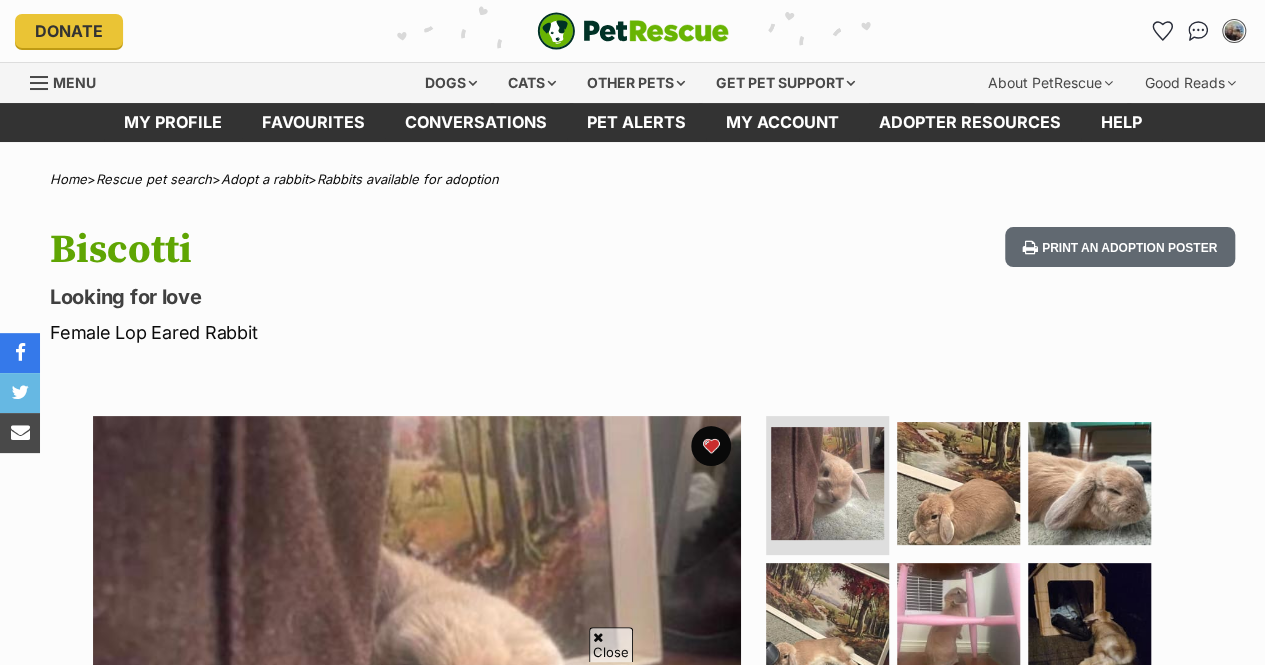 scroll, scrollTop: 170, scrollLeft: 0, axis: vertical 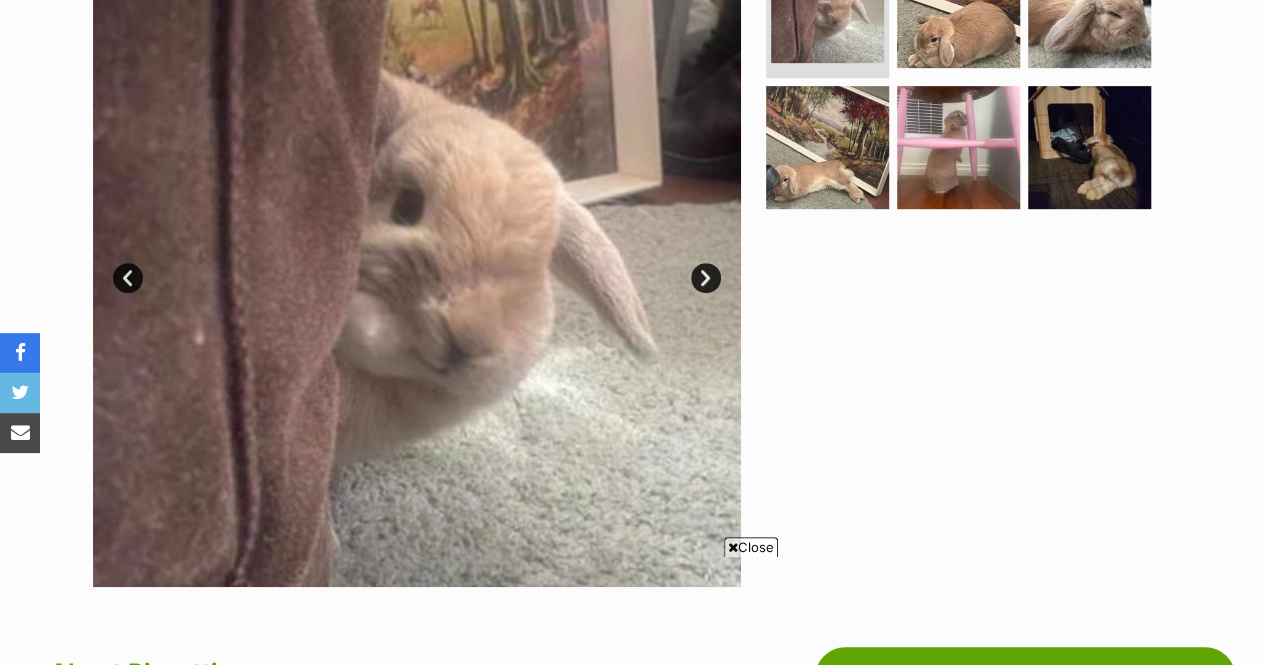 click on "Next" at bounding box center [706, 278] 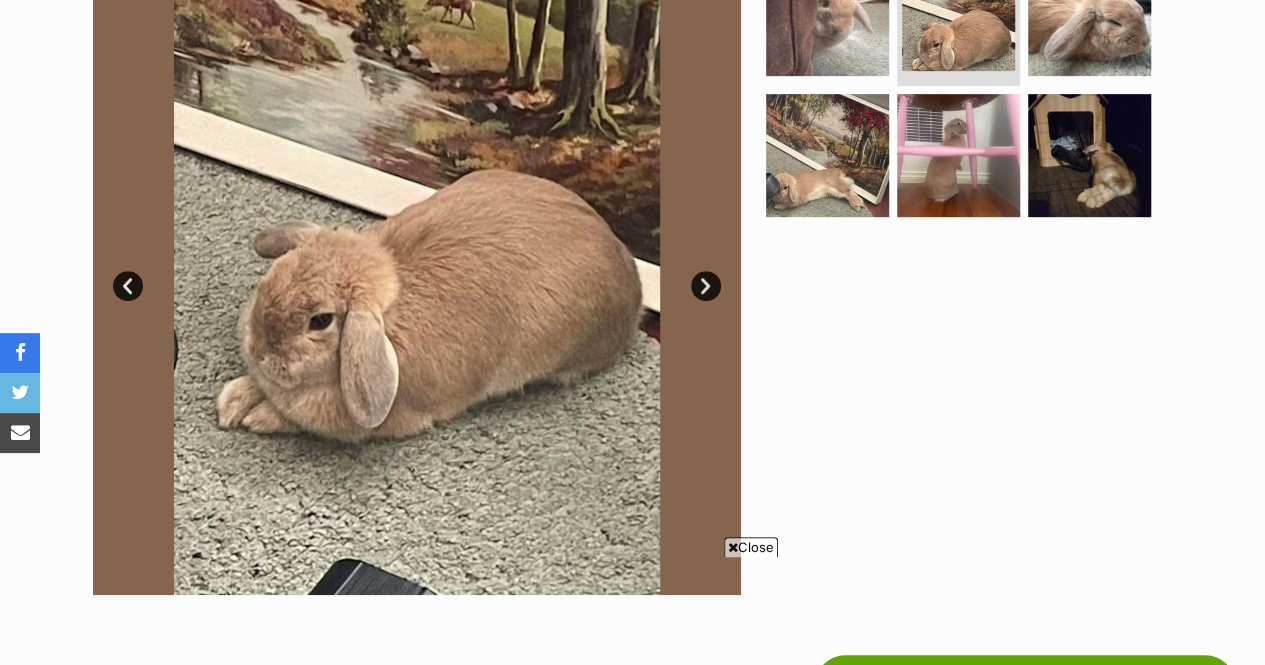scroll, scrollTop: 0, scrollLeft: 0, axis: both 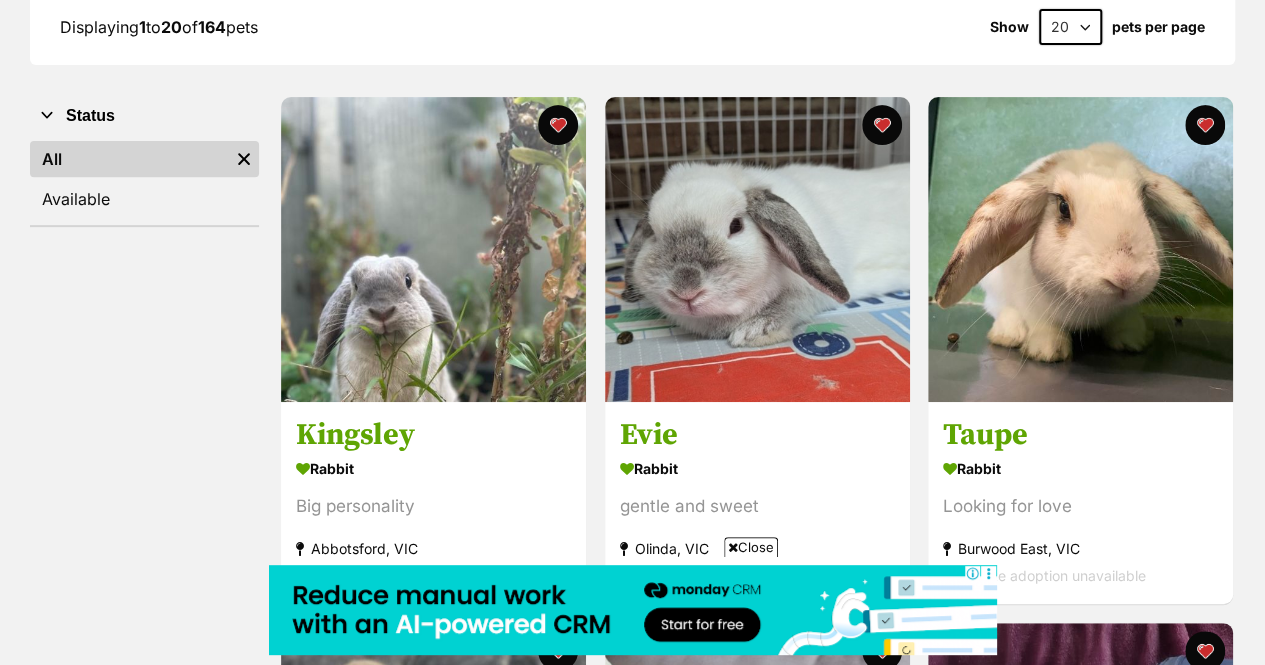 click at bounding box center [433, 249] 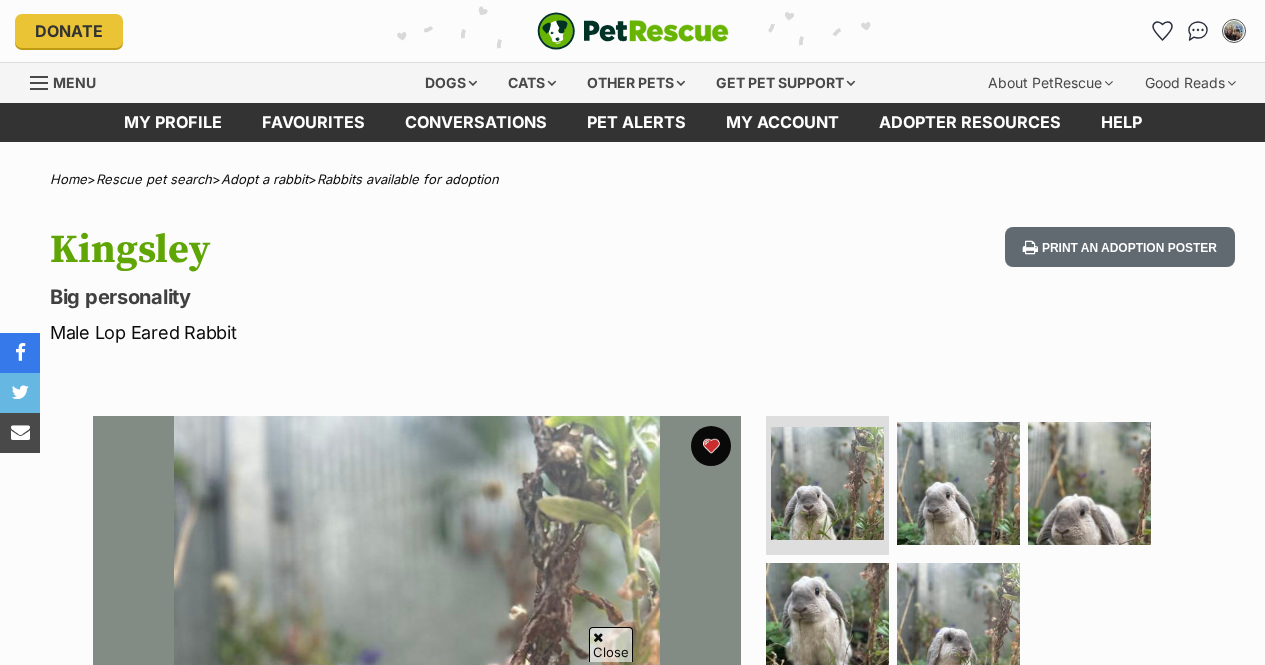 scroll, scrollTop: 470, scrollLeft: 0, axis: vertical 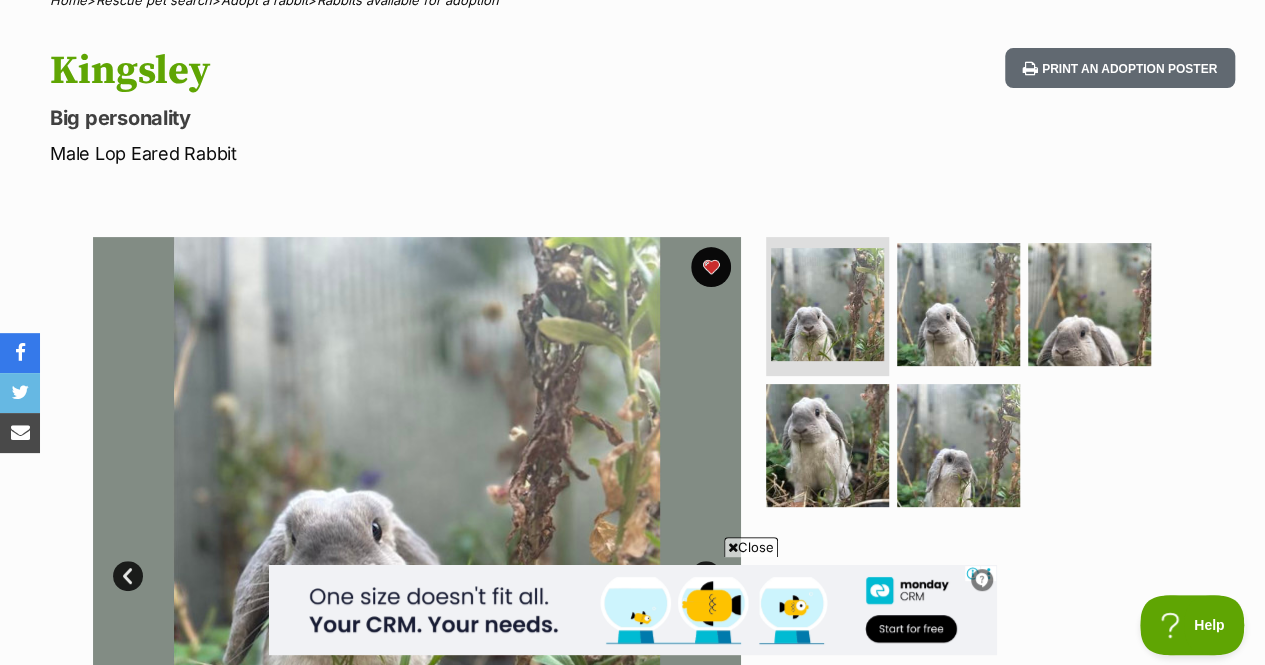 click at bounding box center [711, 267] 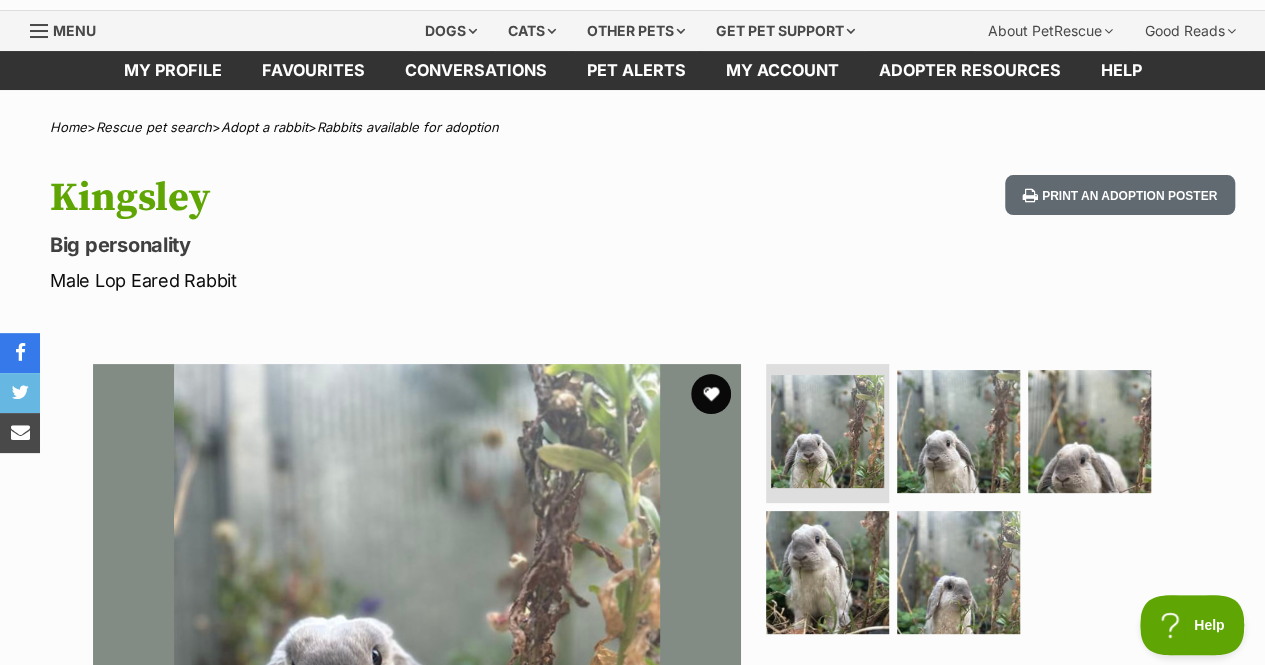 scroll, scrollTop: 0, scrollLeft: 0, axis: both 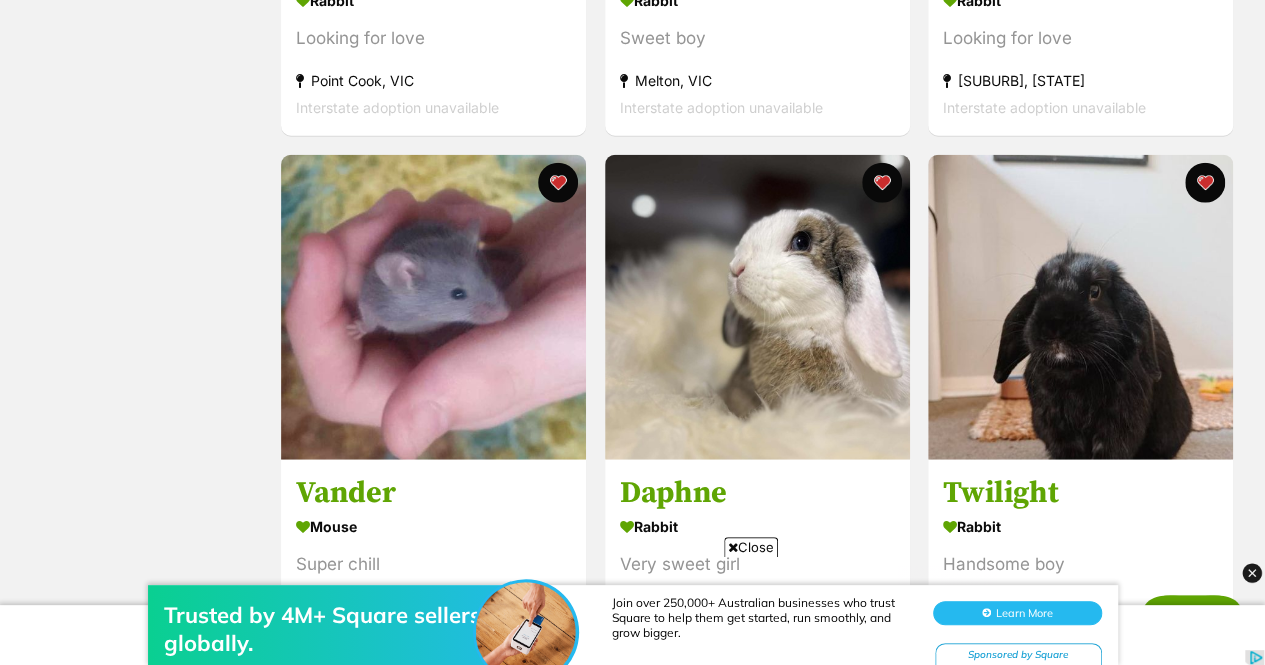 click at bounding box center (757, 307) 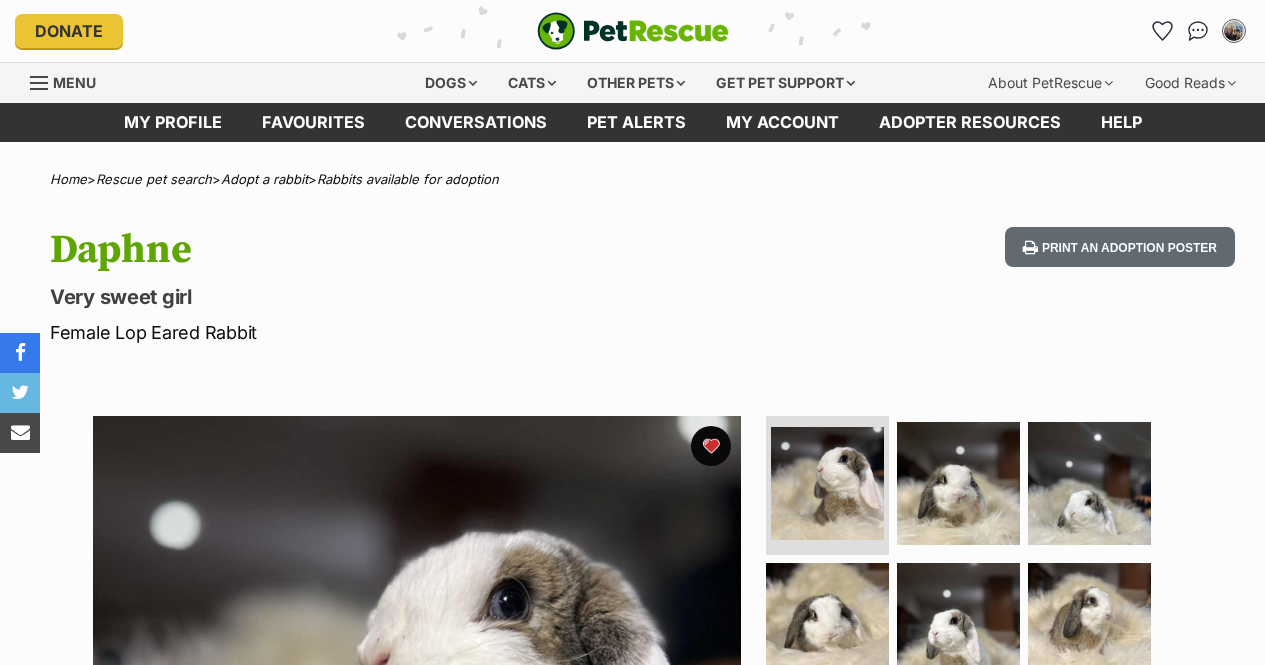 scroll, scrollTop: 0, scrollLeft: 0, axis: both 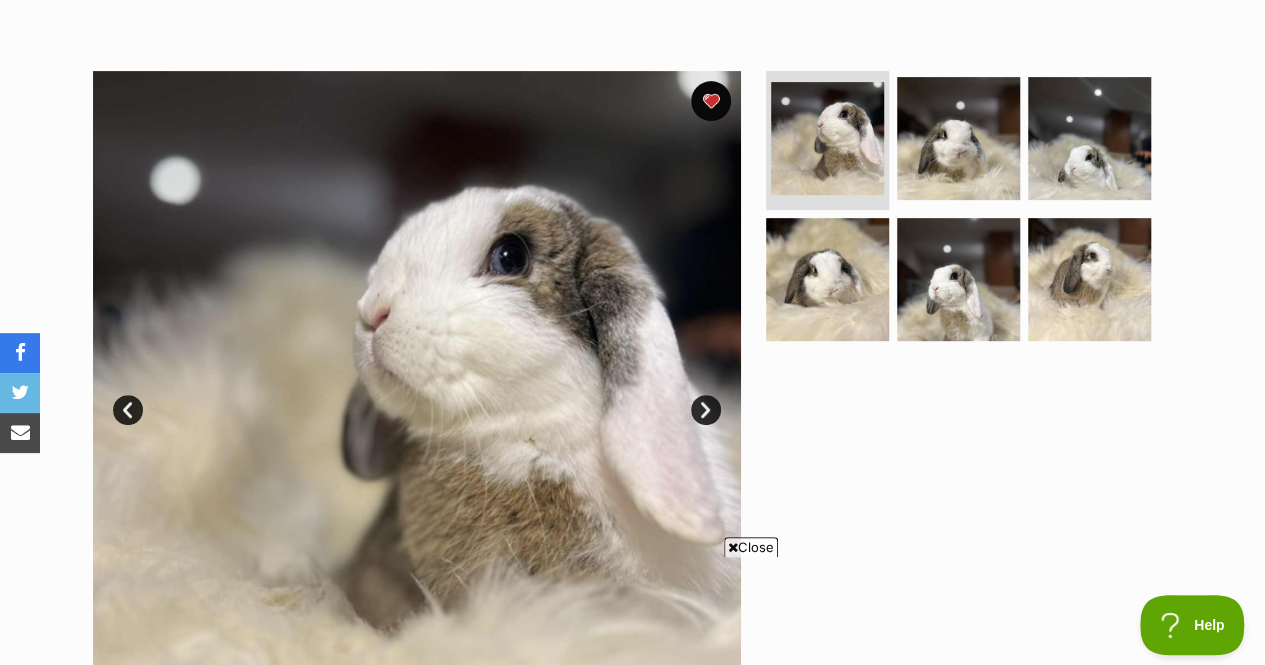 click on "Next" at bounding box center [706, 410] 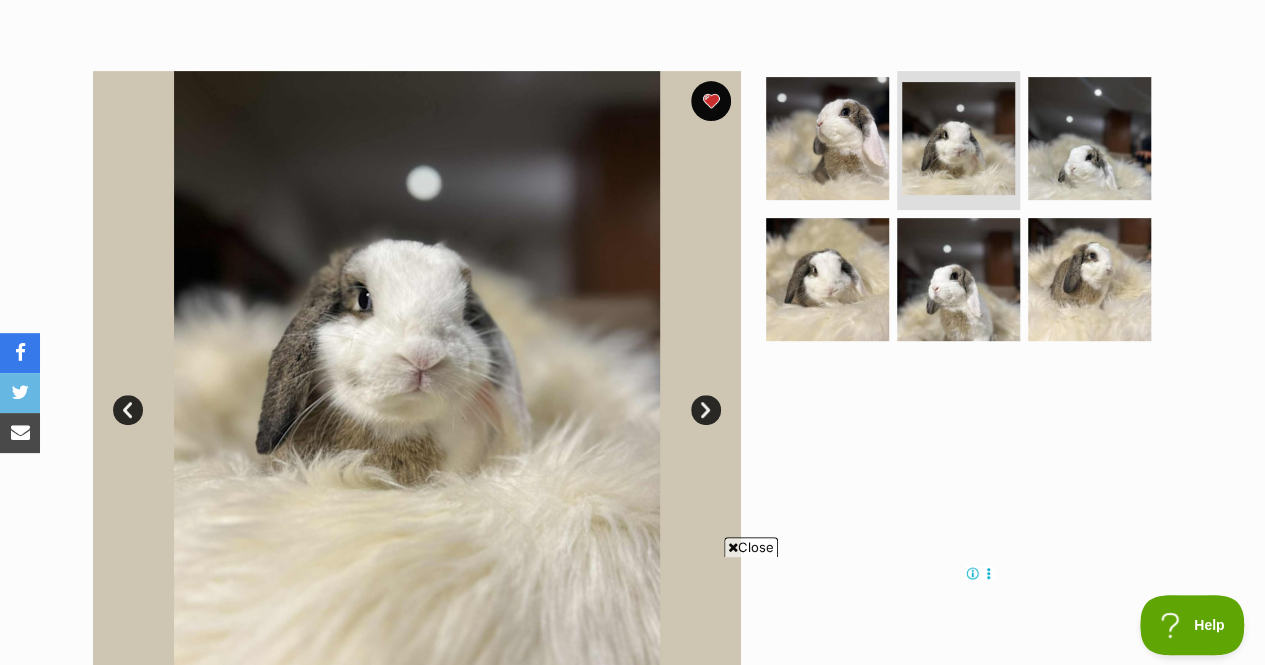 click on "Next" at bounding box center (706, 410) 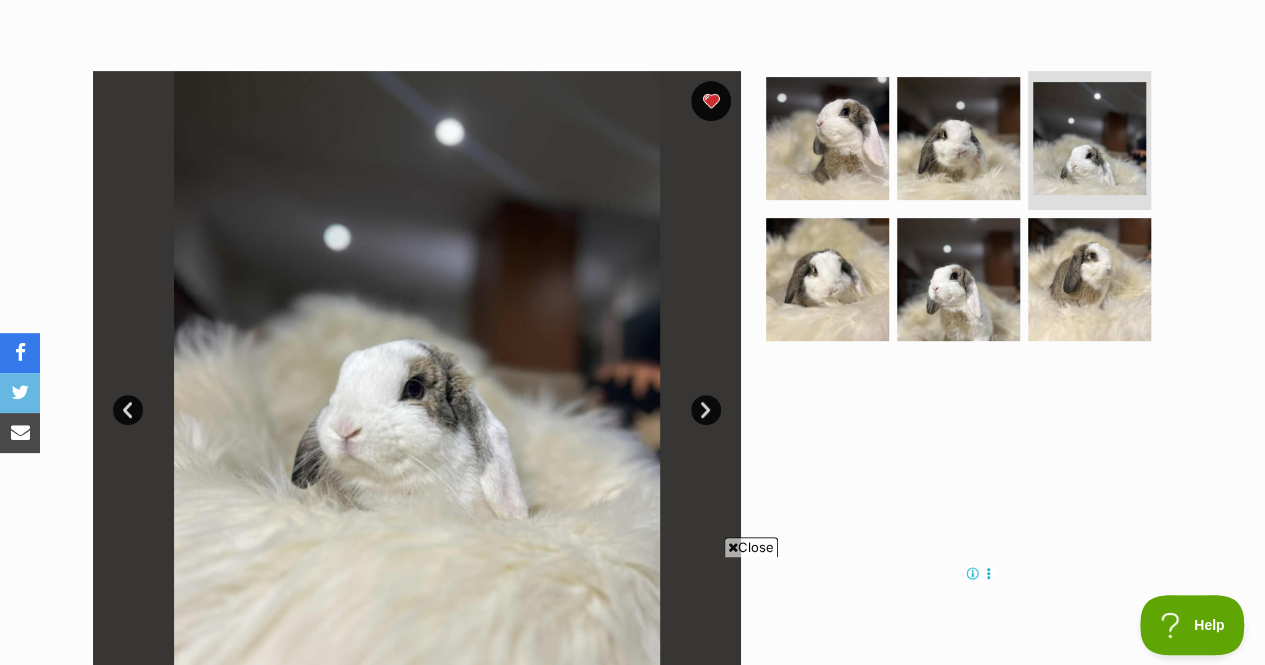click on "Next" at bounding box center [706, 410] 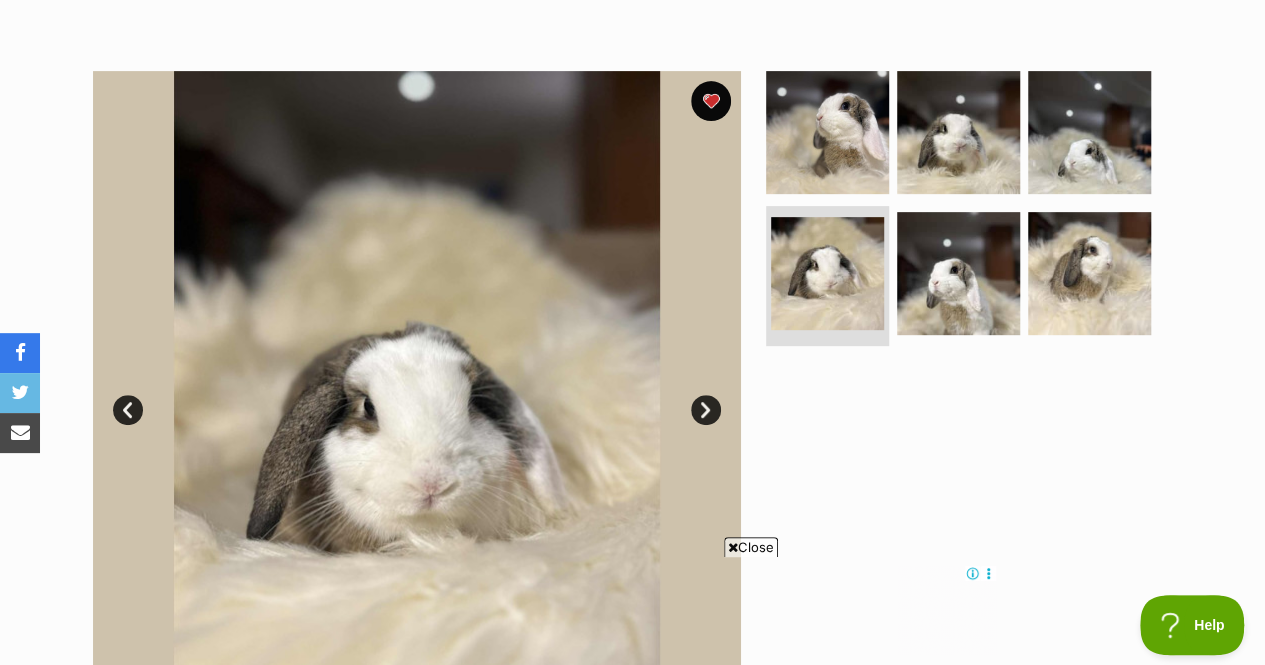 click on "Next" at bounding box center (706, 410) 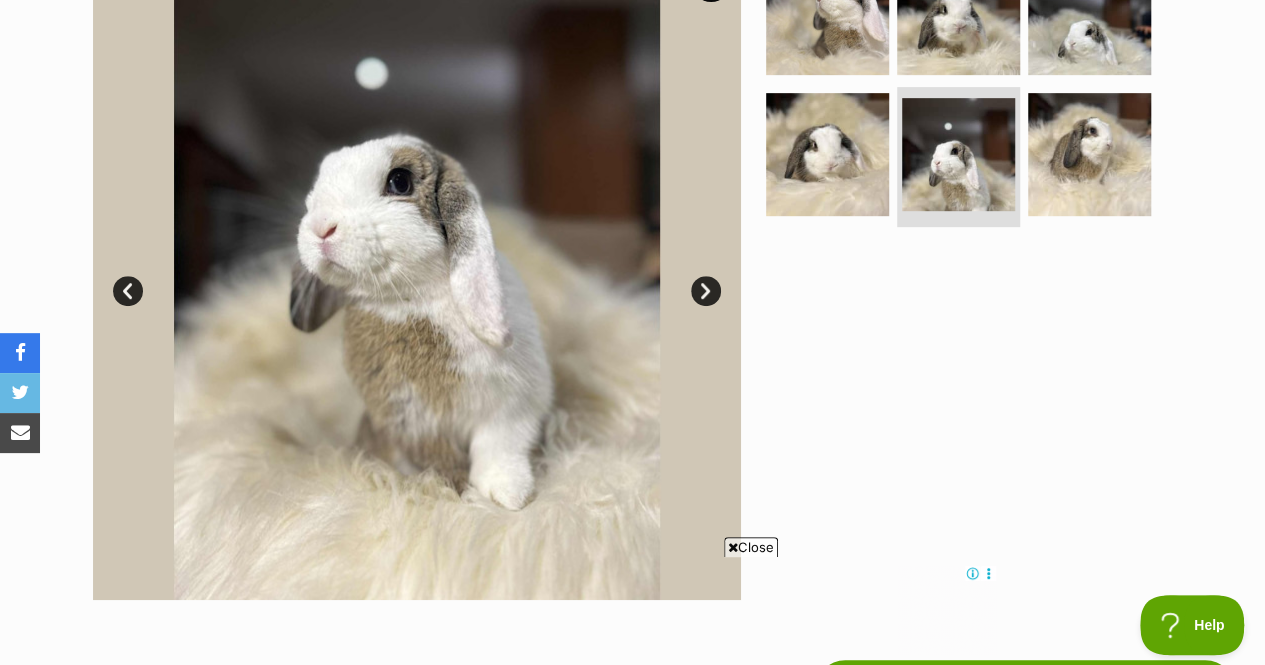 scroll, scrollTop: 469, scrollLeft: 0, axis: vertical 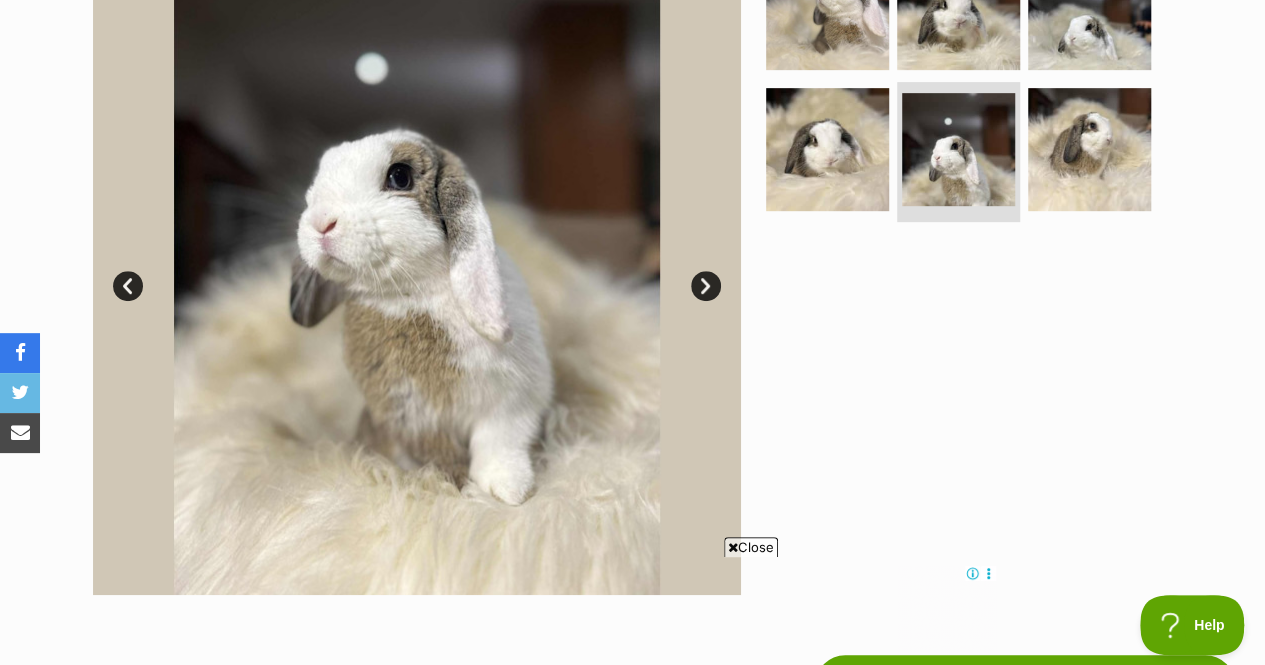 click at bounding box center (417, 271) 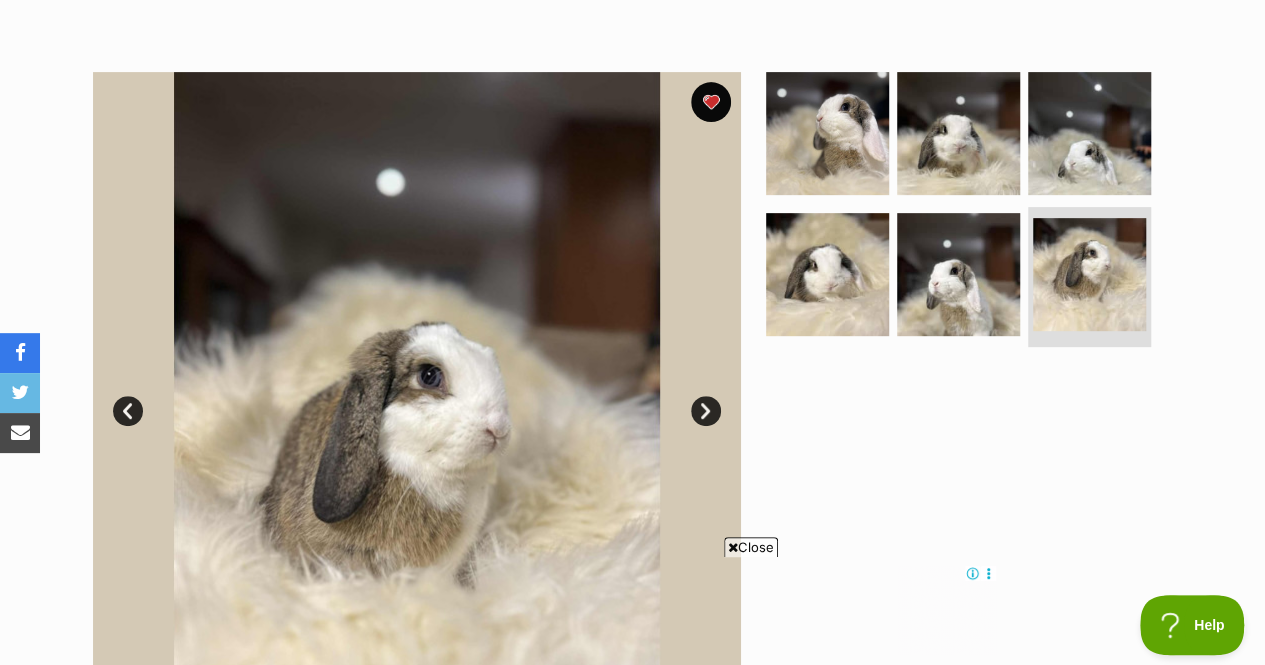 scroll, scrollTop: 290, scrollLeft: 0, axis: vertical 